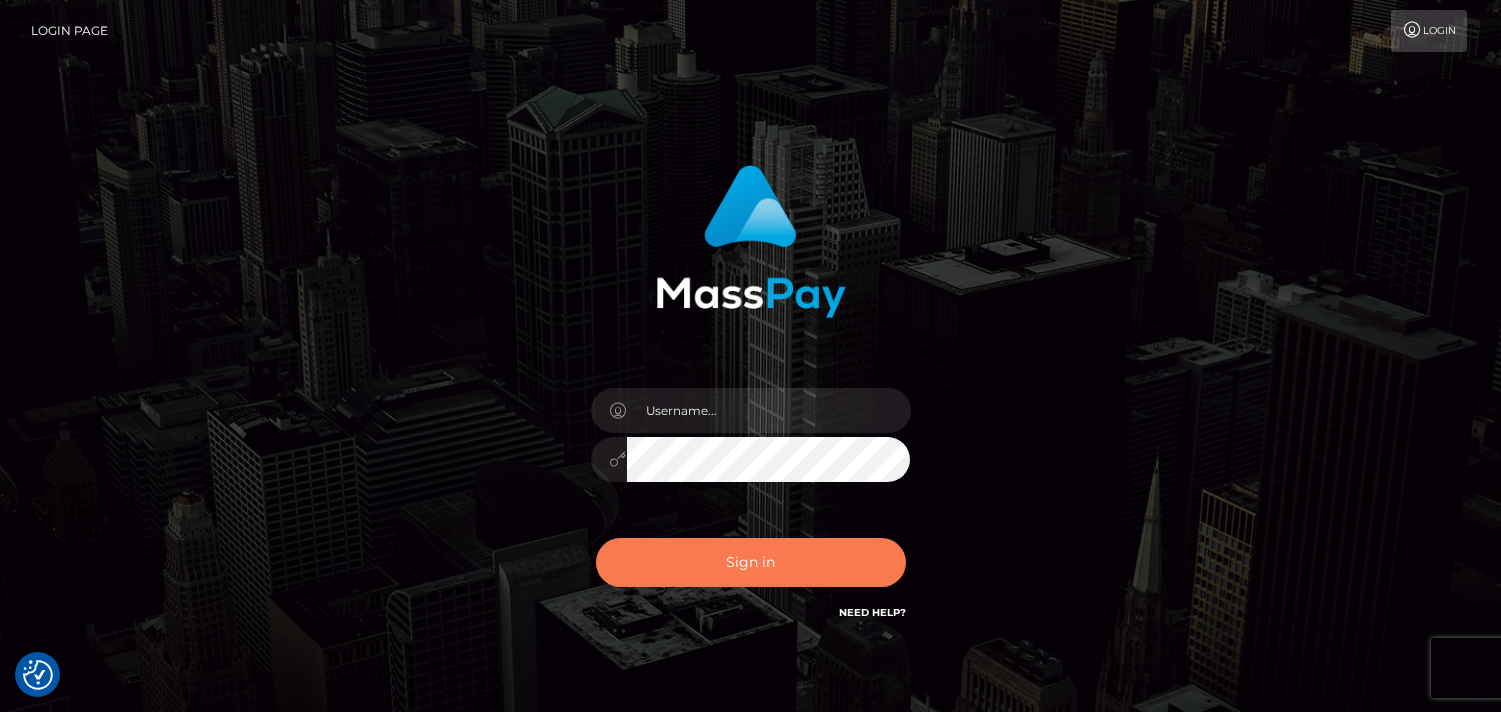 scroll, scrollTop: 0, scrollLeft: 0, axis: both 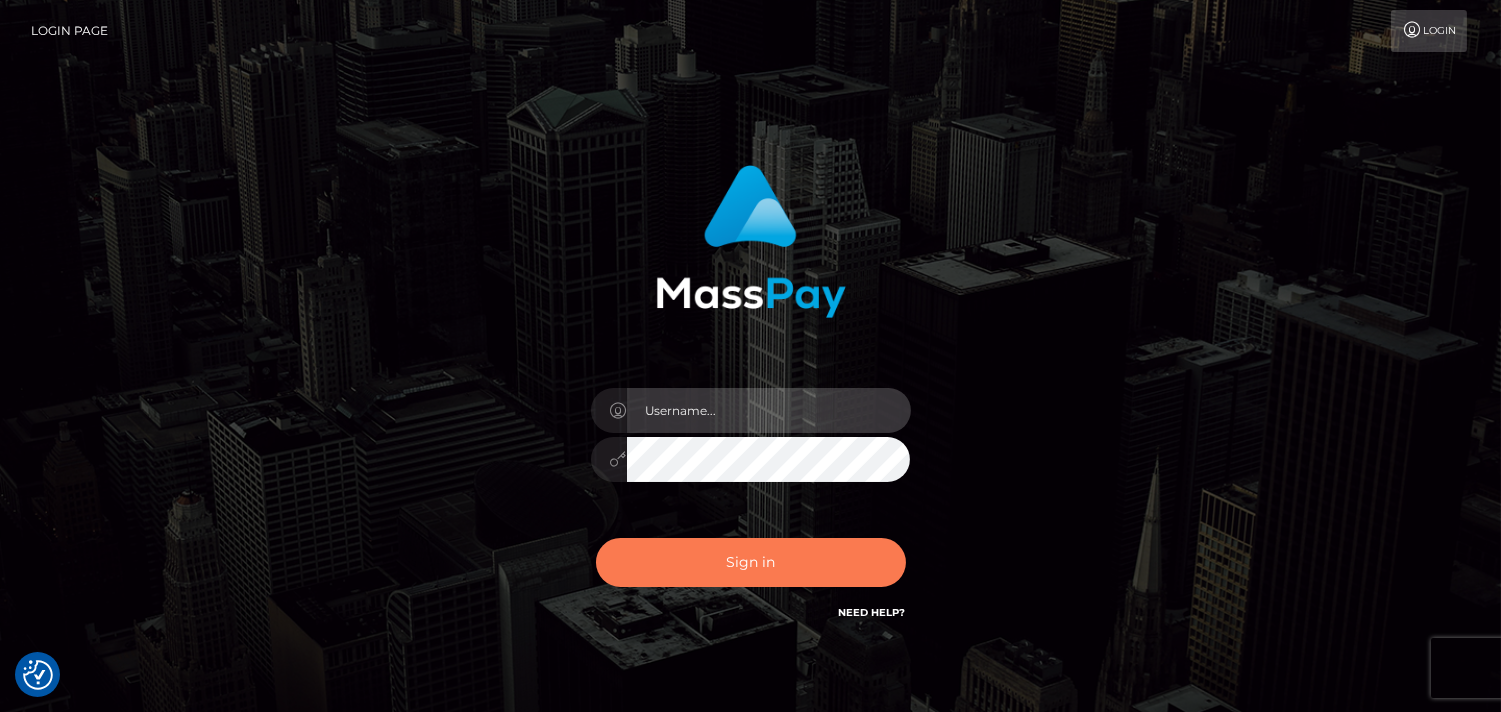 type on "Pk.es" 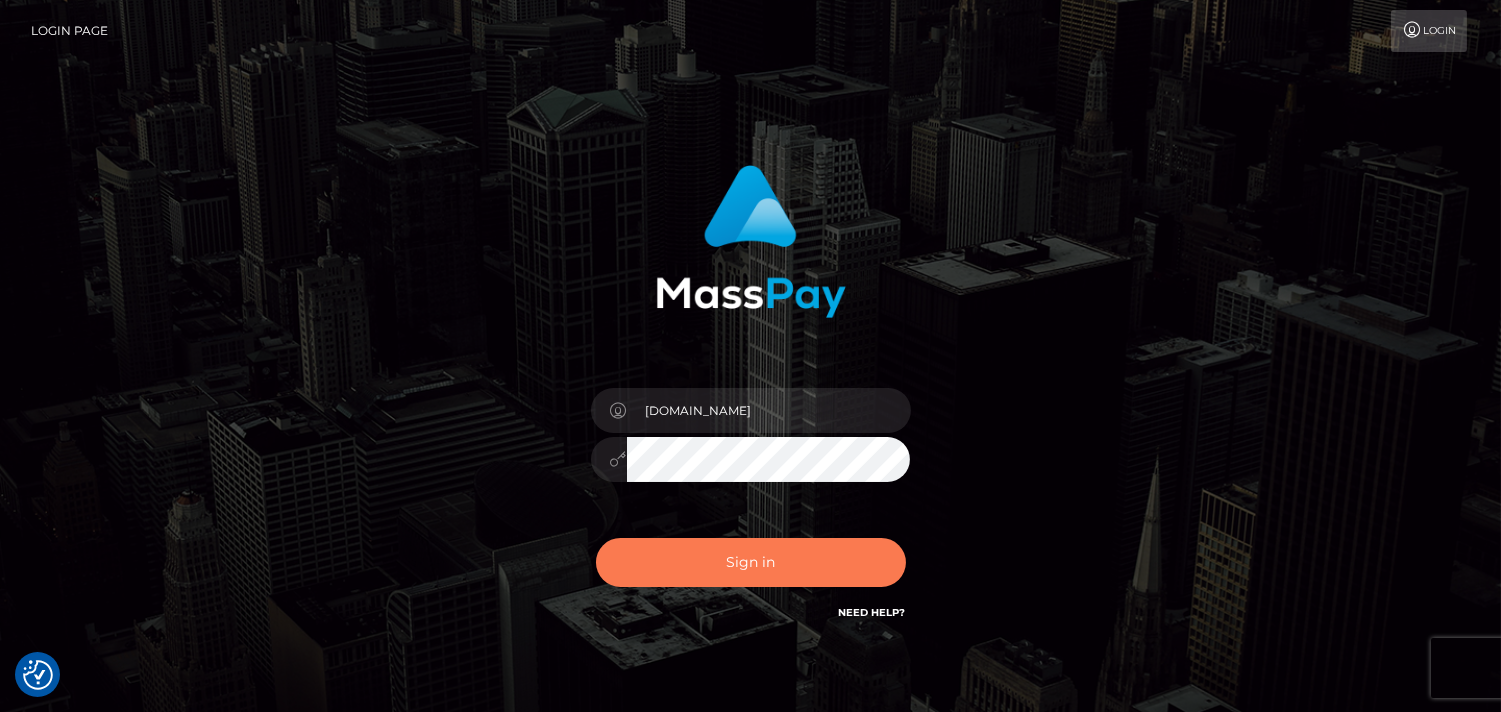 click on "Sign in" at bounding box center (751, 562) 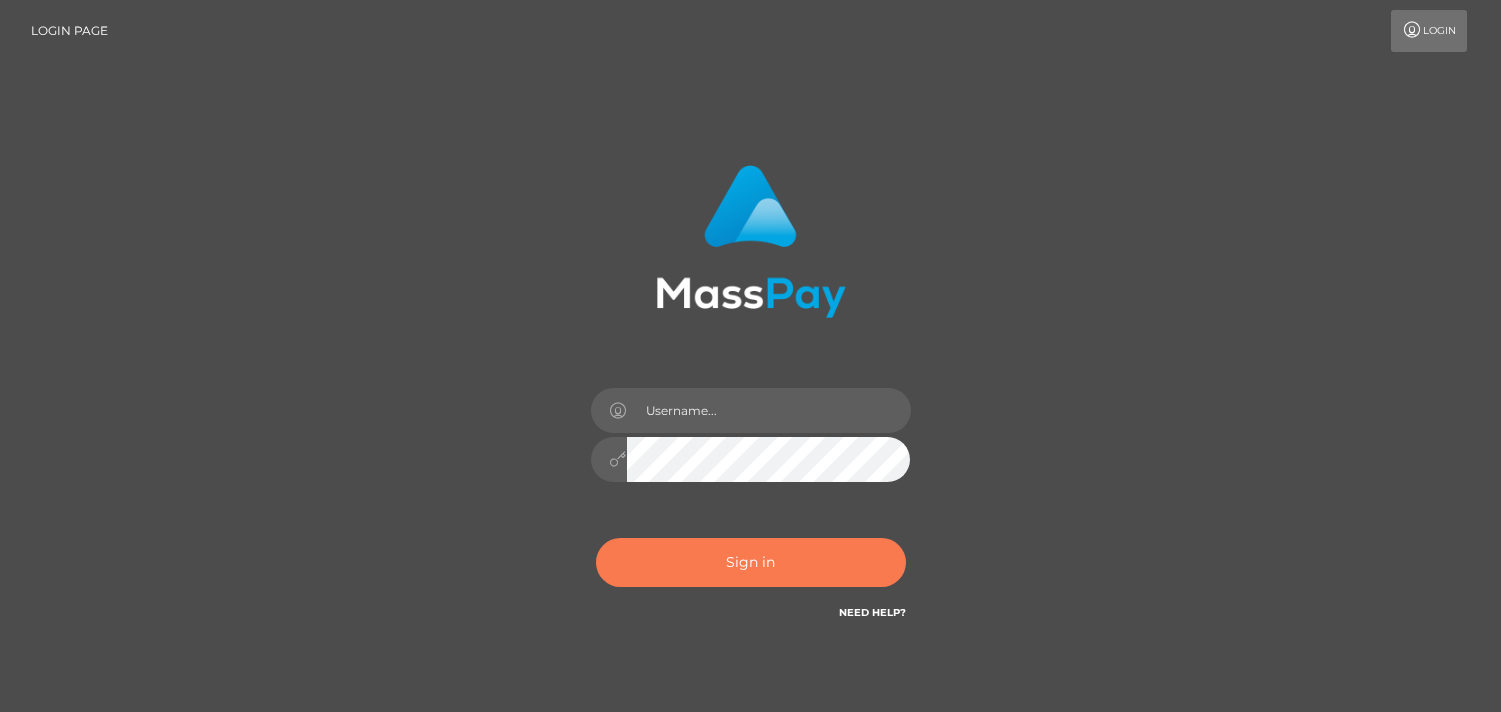 scroll, scrollTop: 0, scrollLeft: 0, axis: both 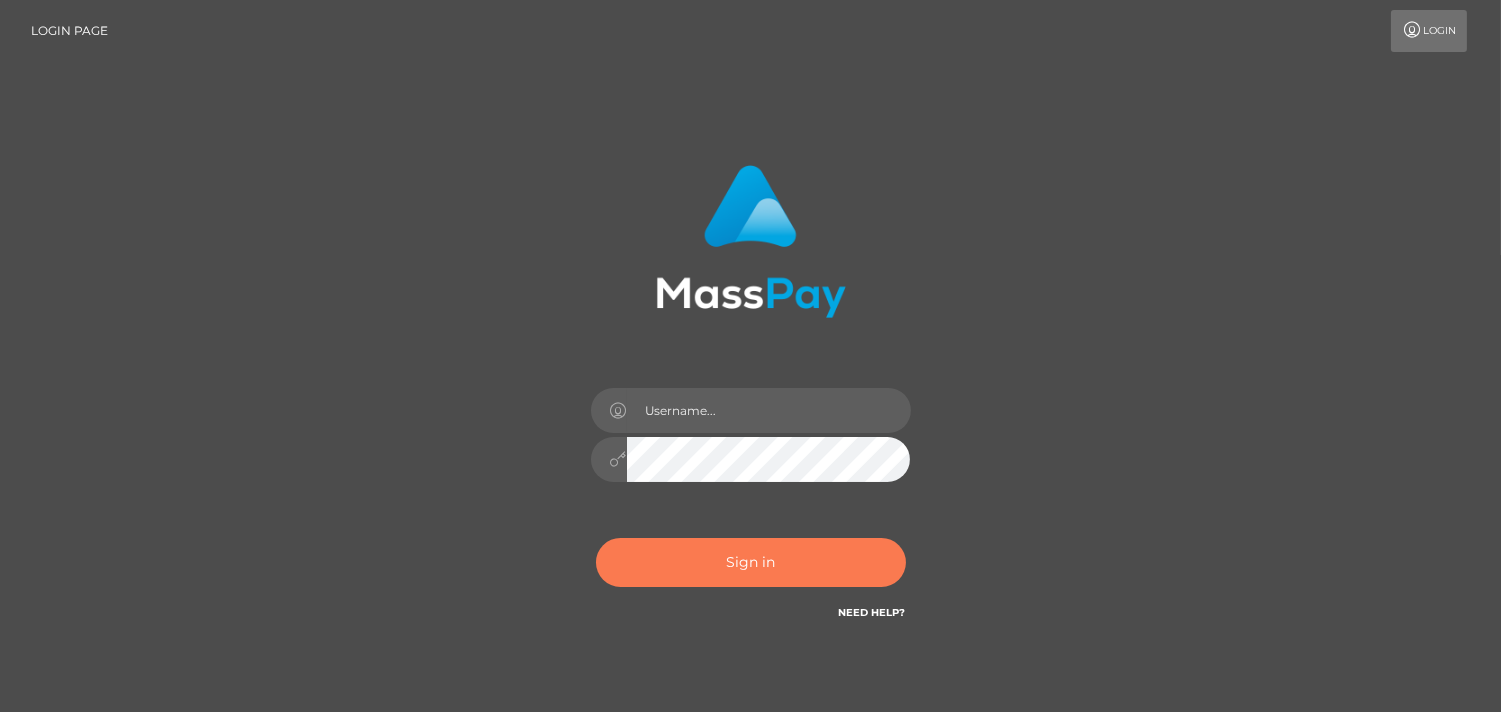 click on "Sign in" at bounding box center [751, 562] 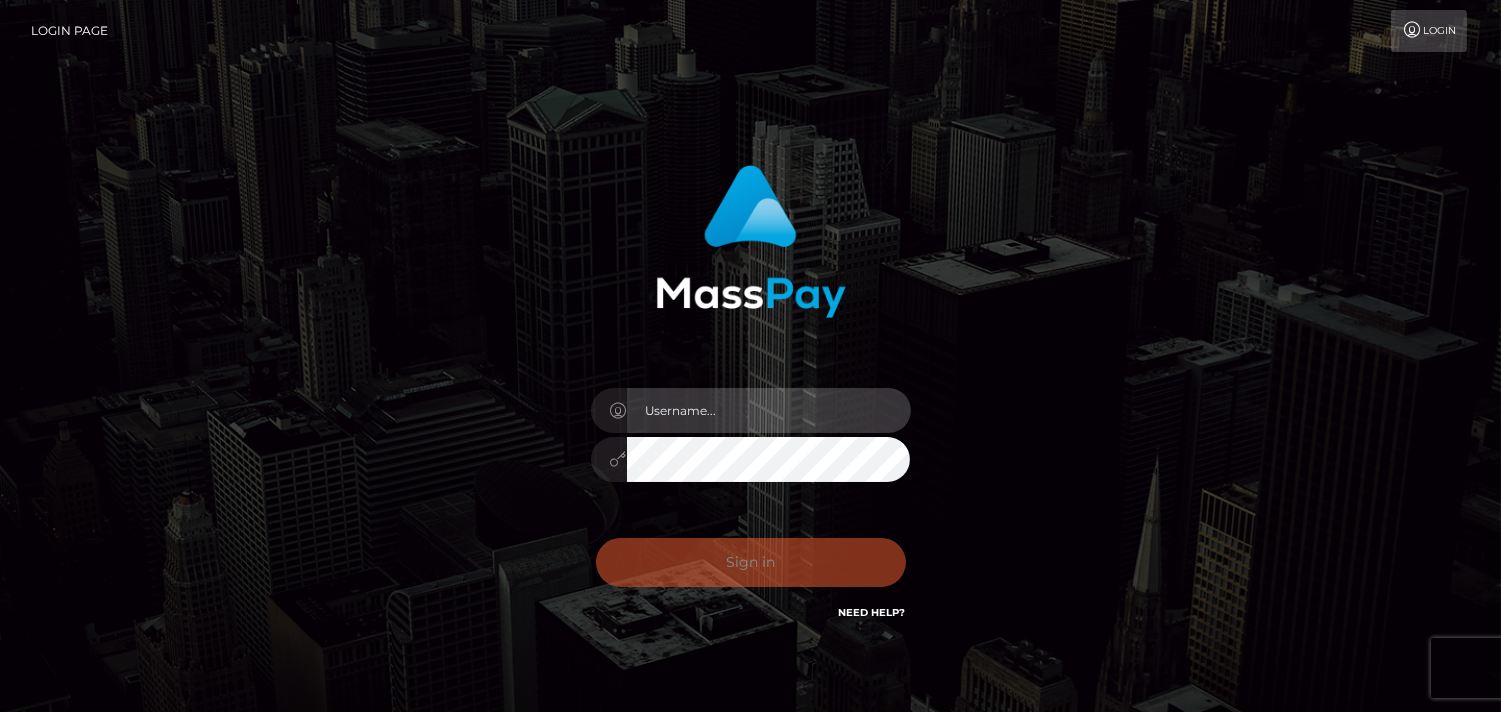 type on "Pk.es" 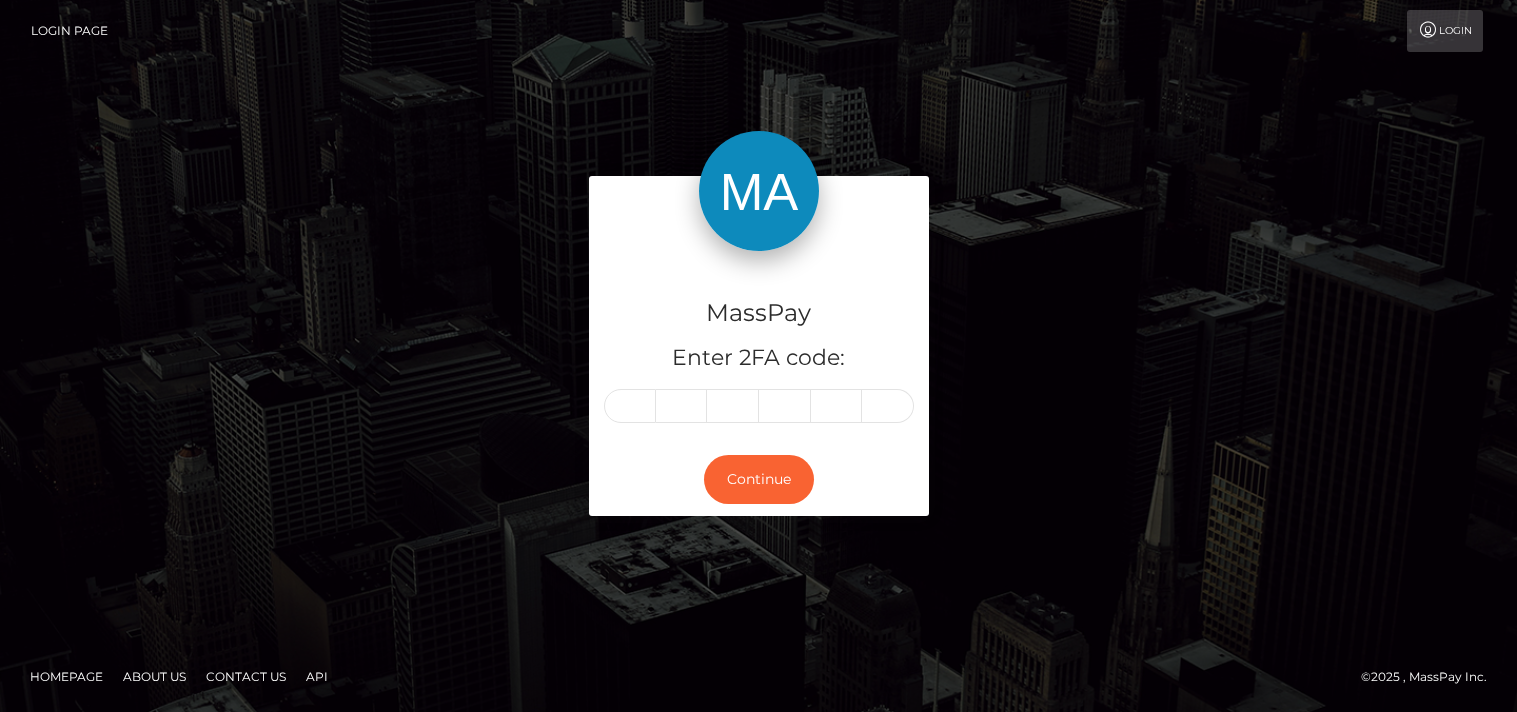 scroll, scrollTop: 0, scrollLeft: 0, axis: both 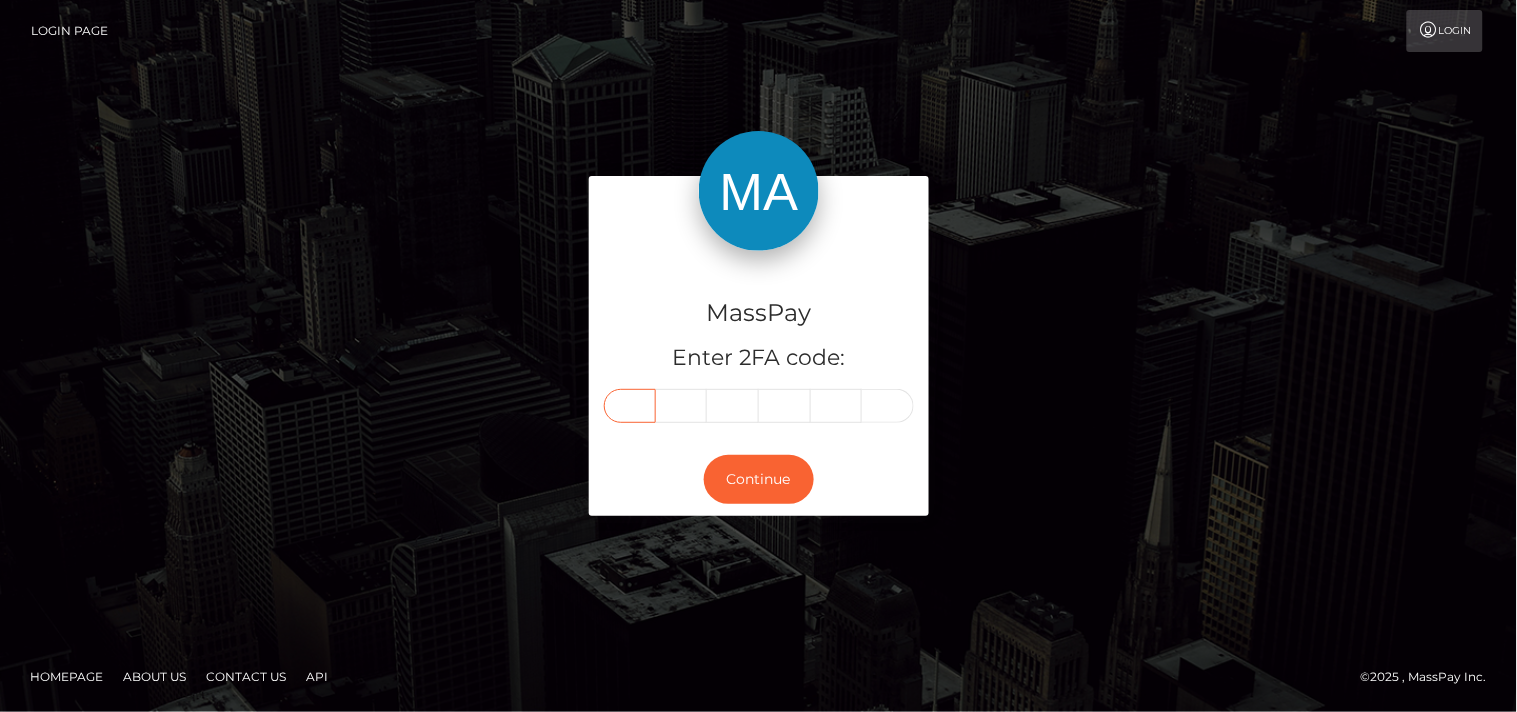 click at bounding box center [630, 406] 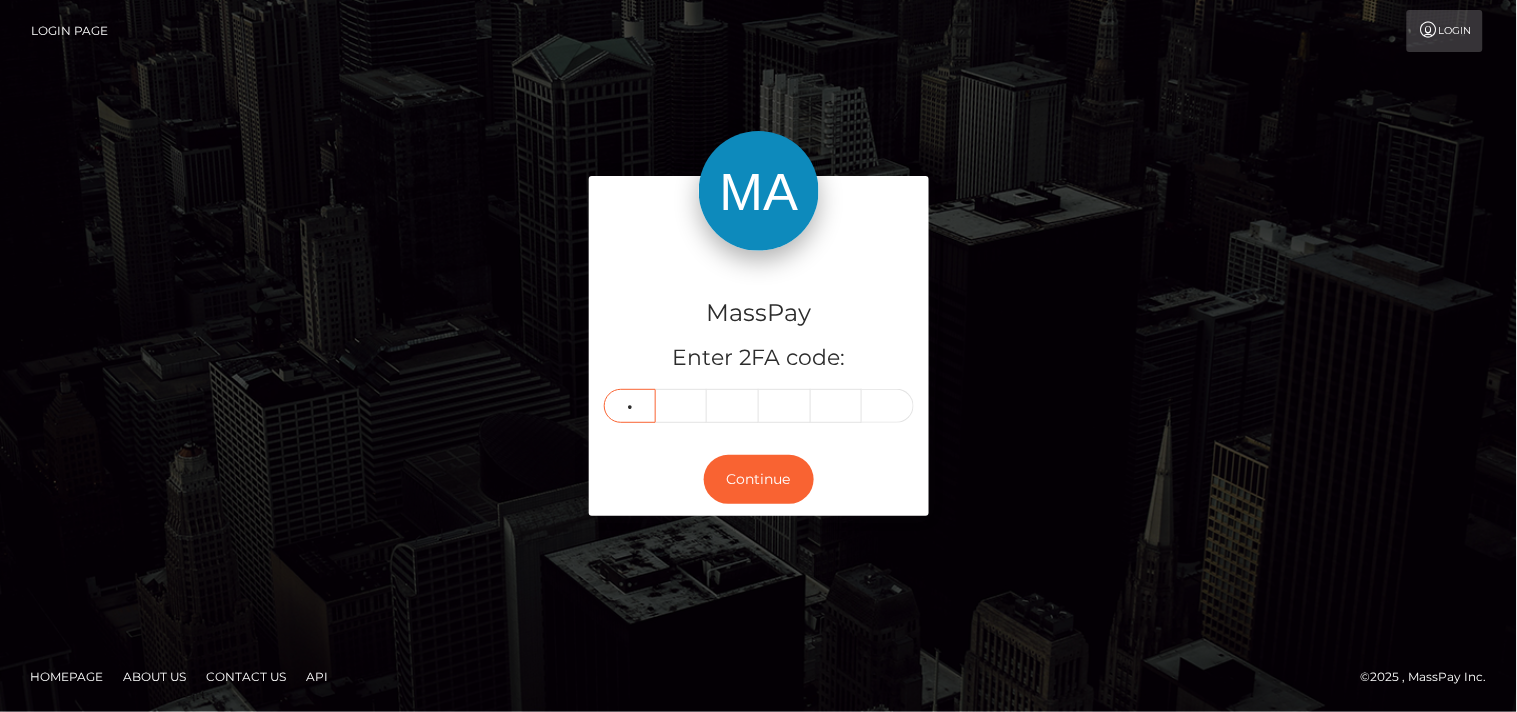 type on "9" 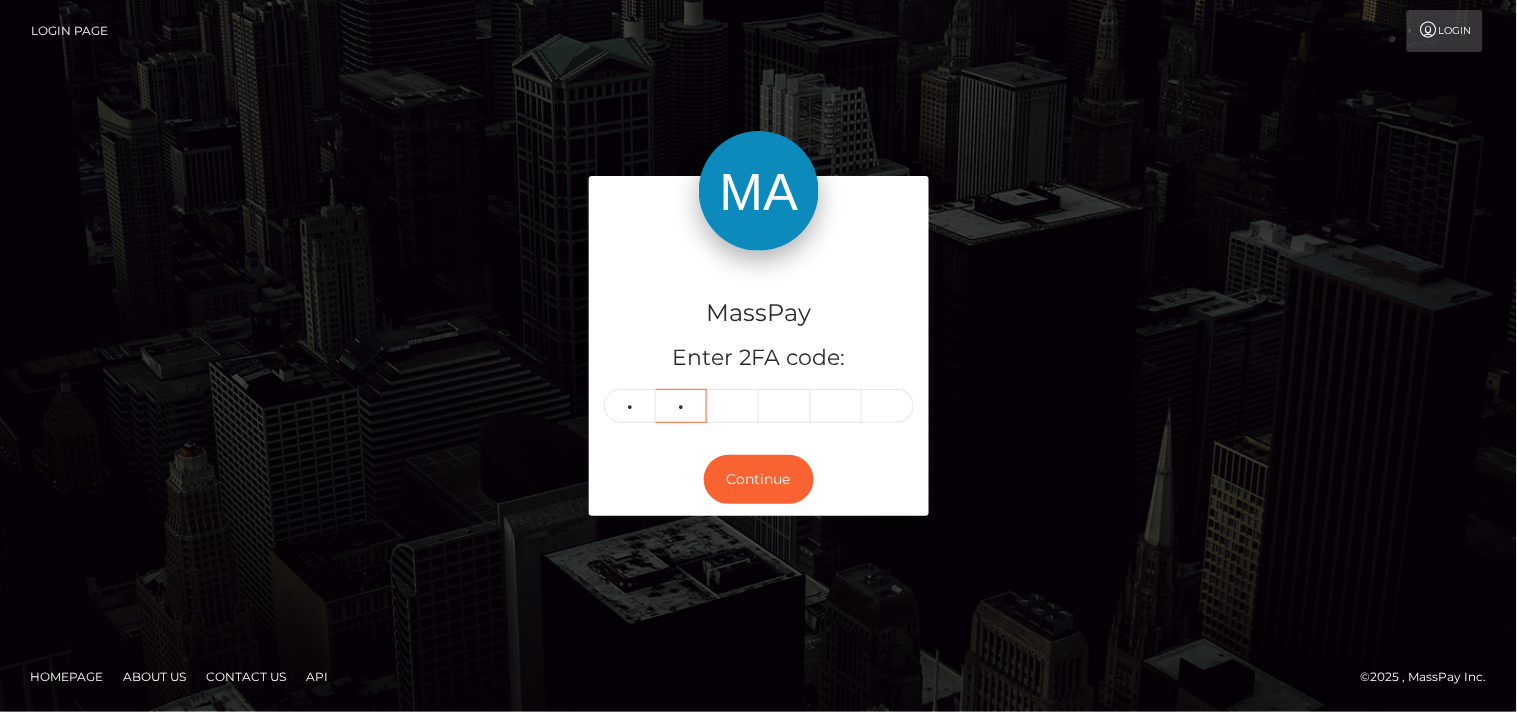 type on "3" 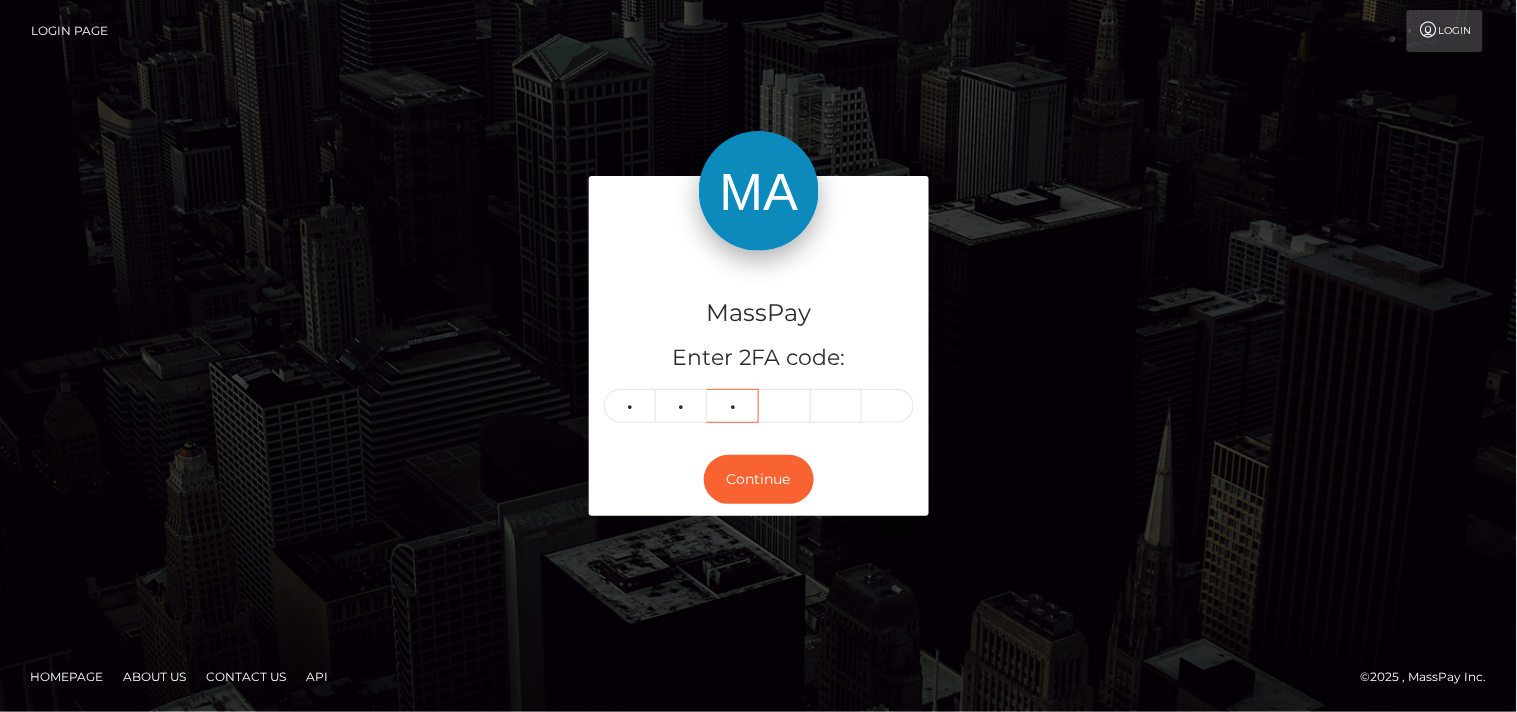 type on "7" 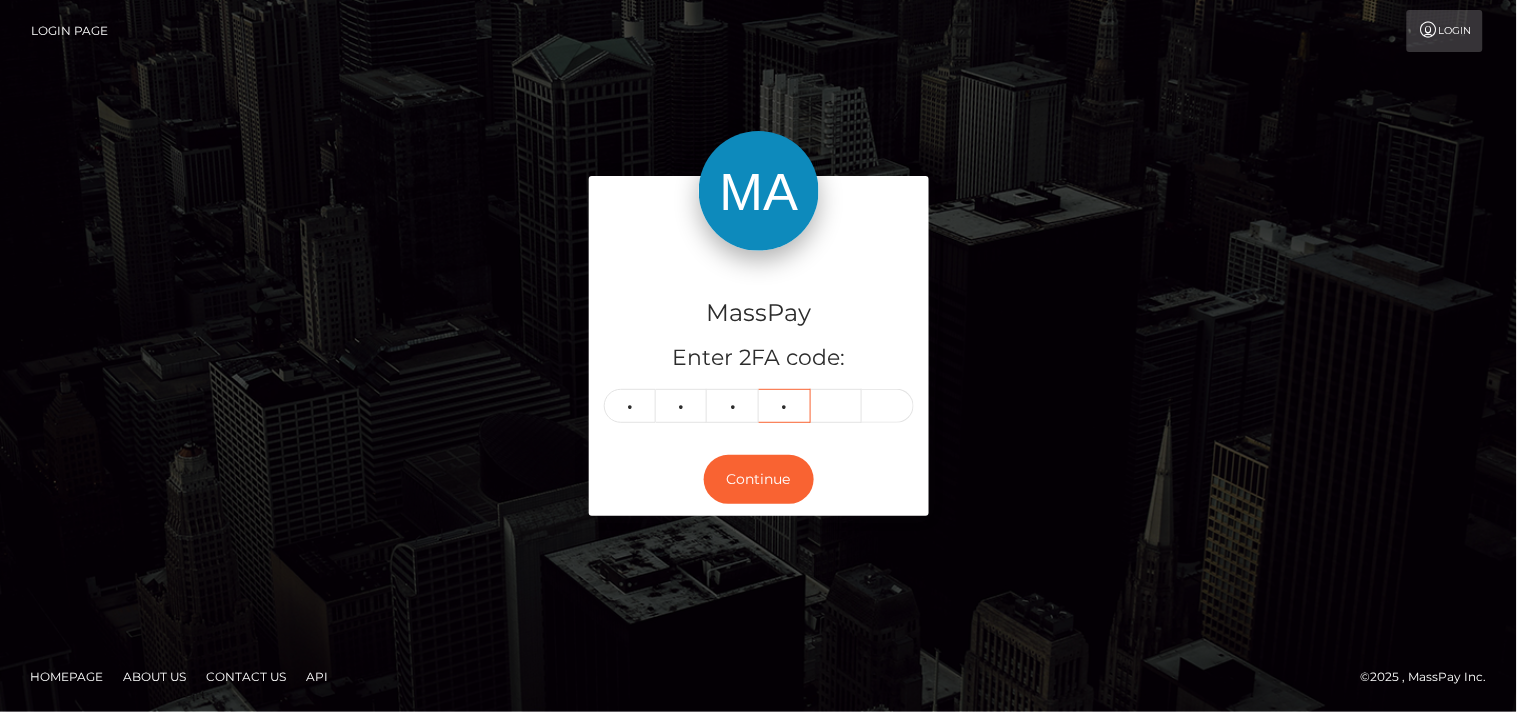 type on "9" 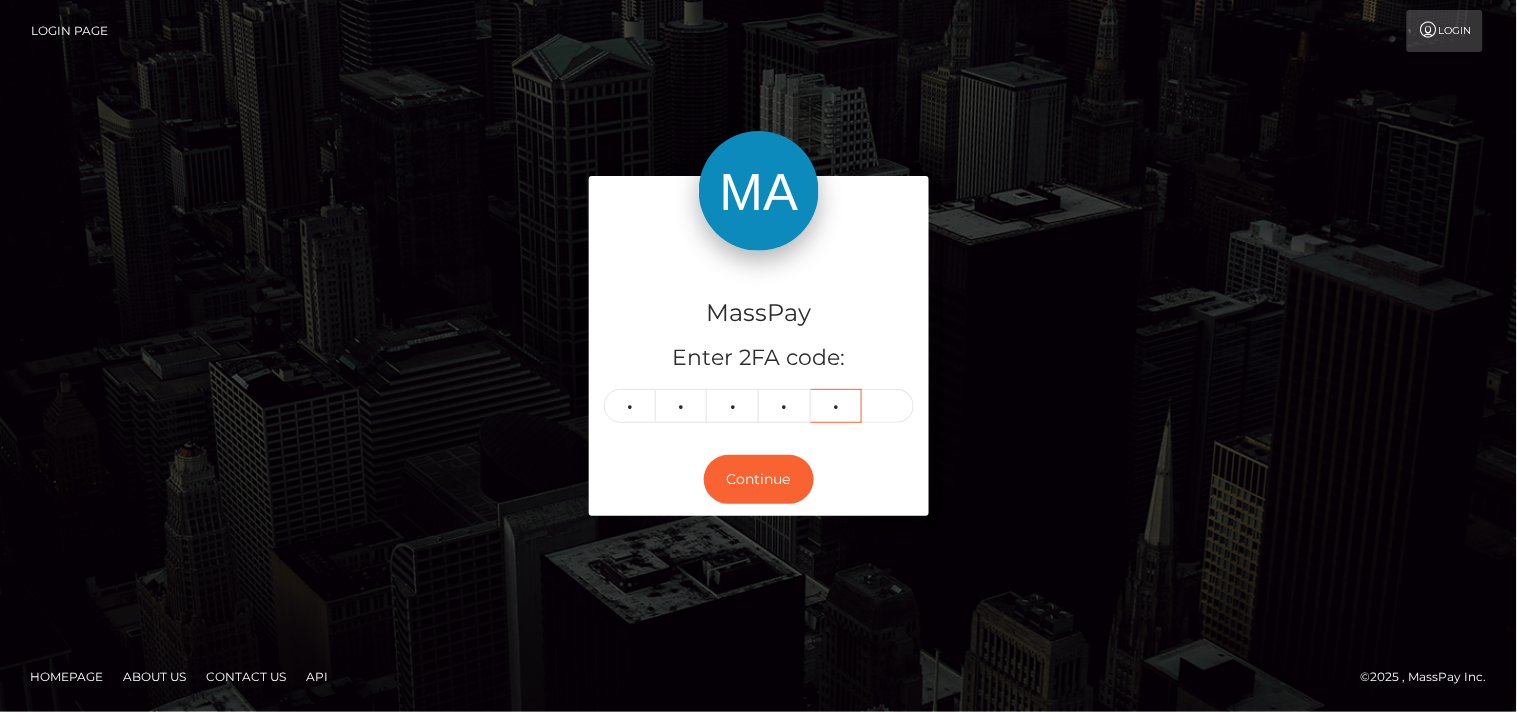 type on "6" 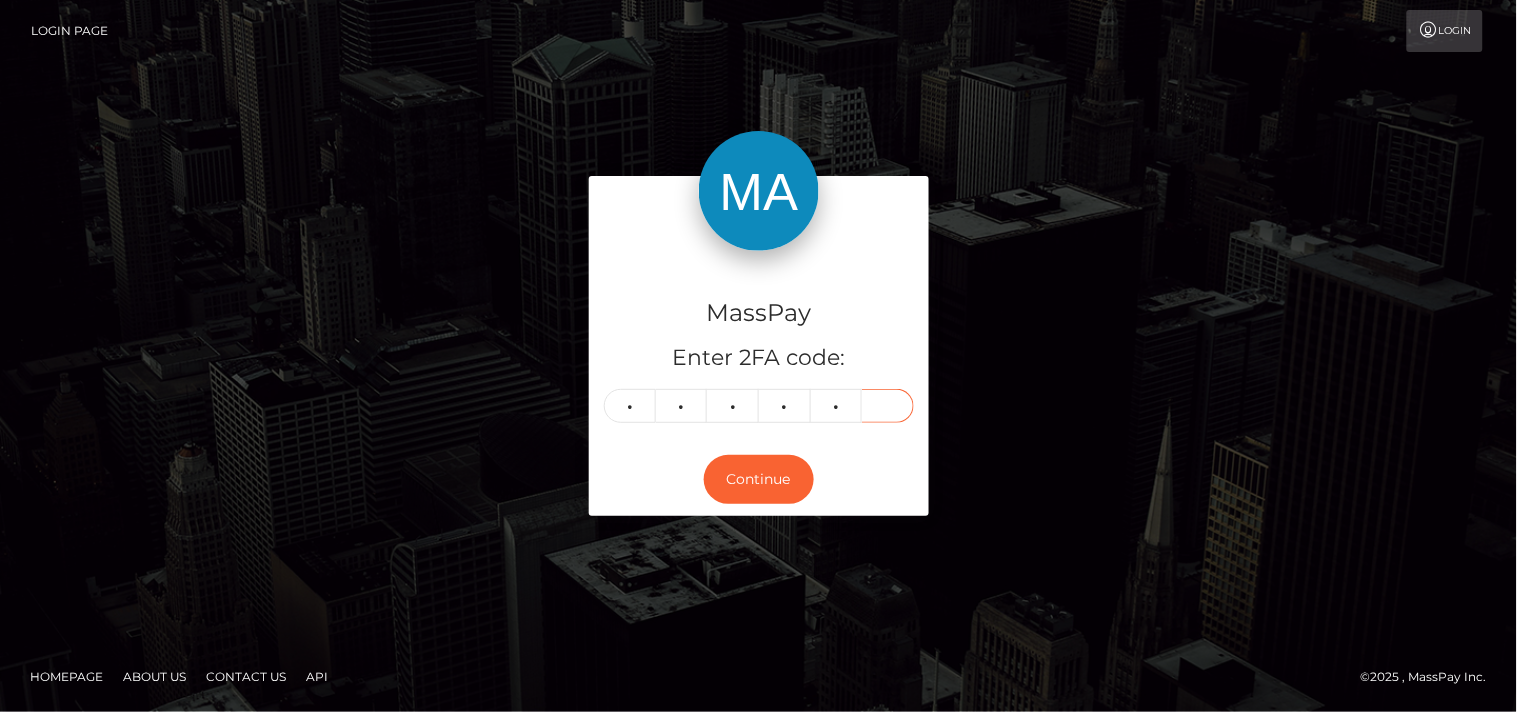 type on "2" 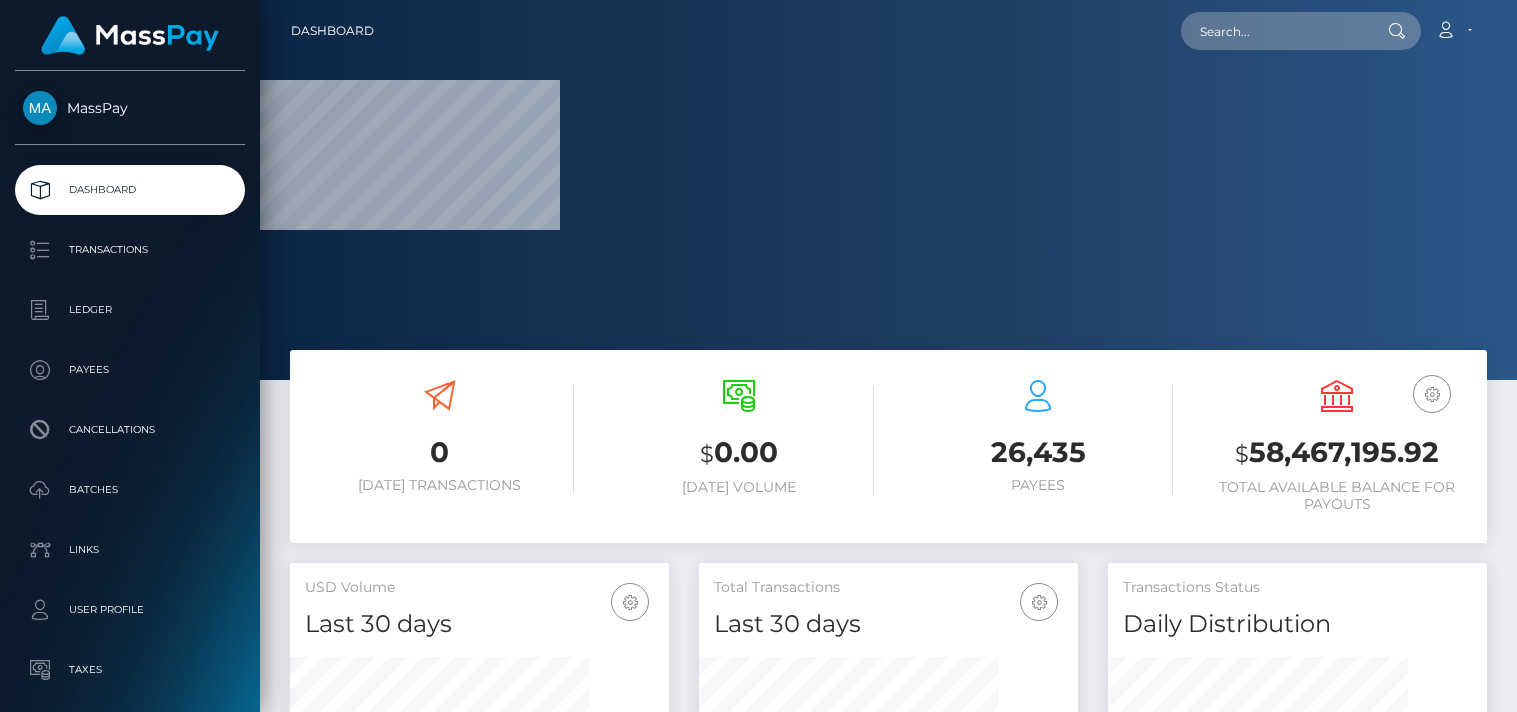 scroll, scrollTop: 0, scrollLeft: 0, axis: both 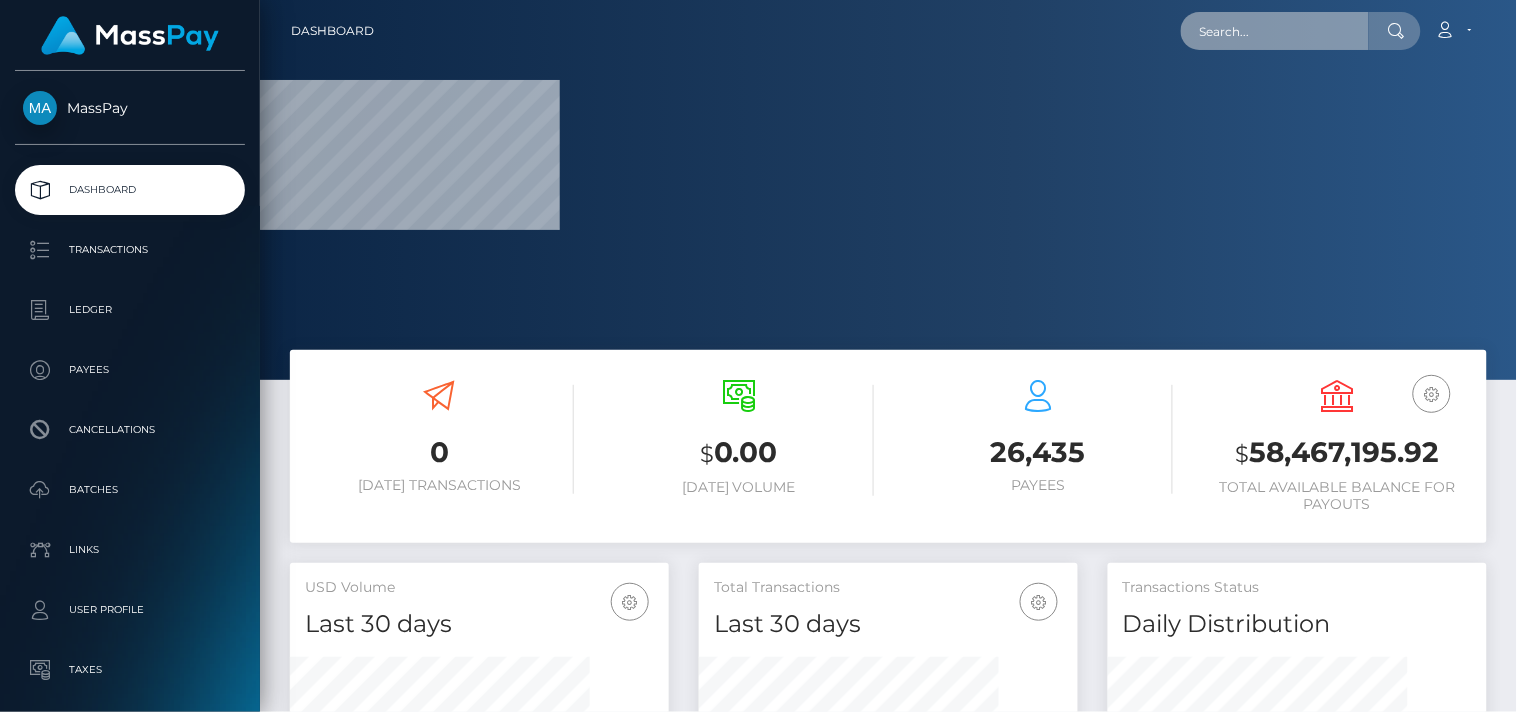 click at bounding box center (1275, 31) 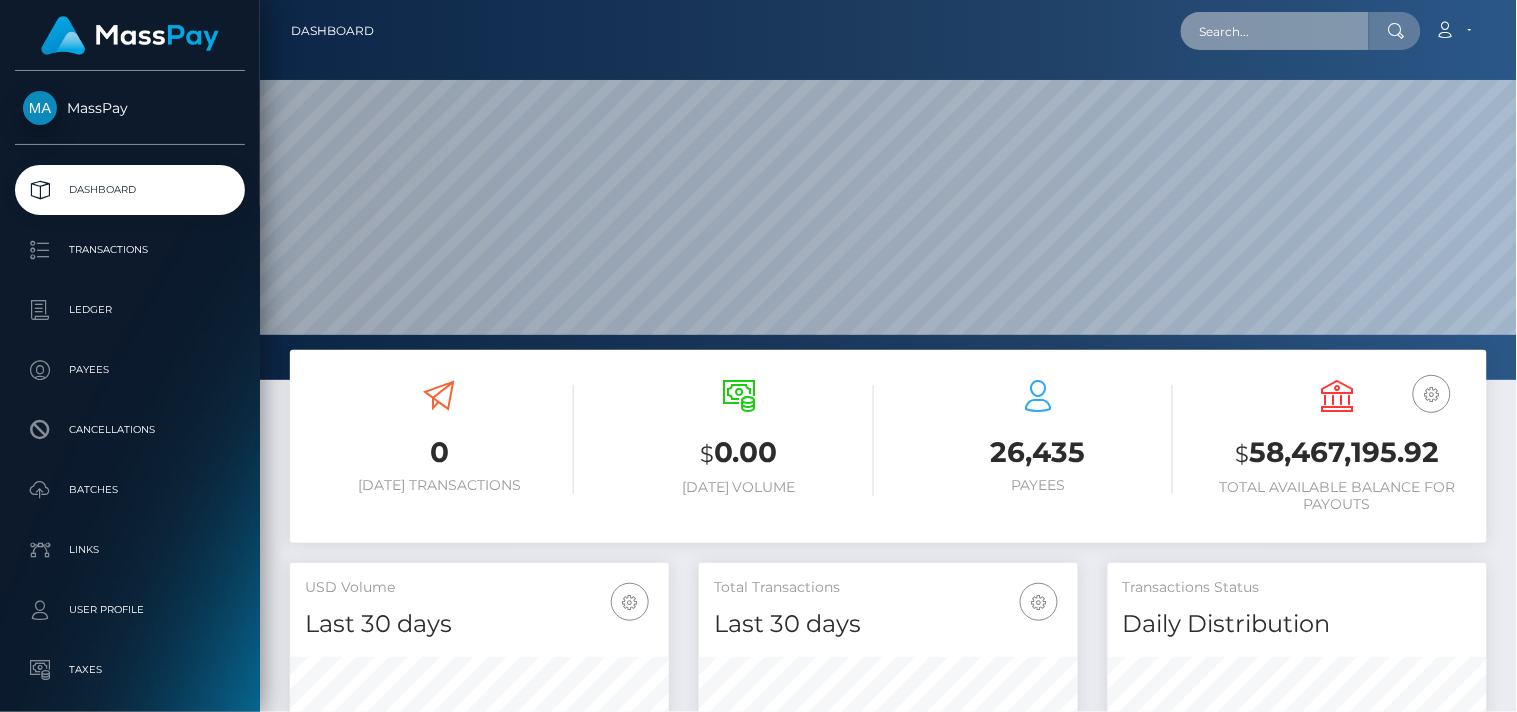 scroll, scrollTop: 999620, scrollLeft: 998742, axis: both 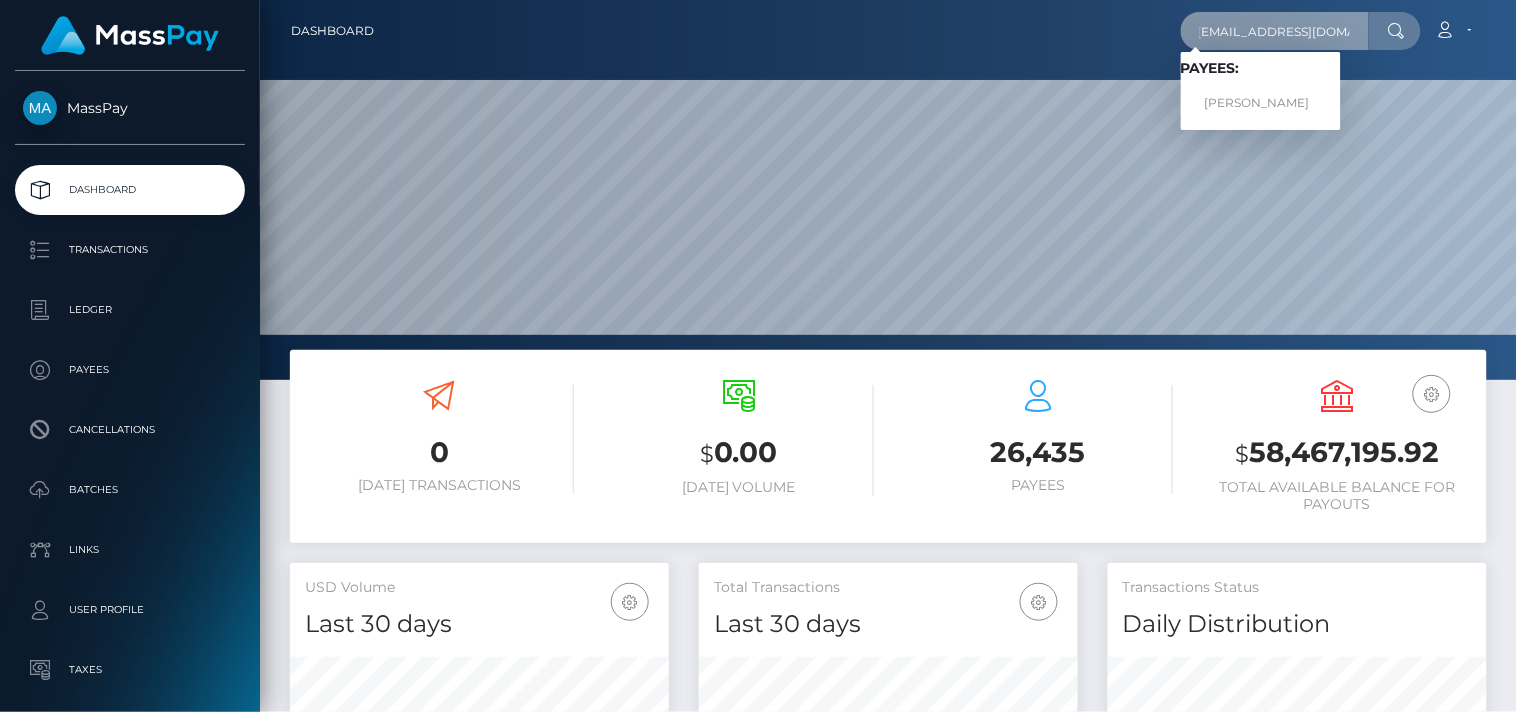 type on "[EMAIL_ADDRESS][DOMAIN_NAME]" 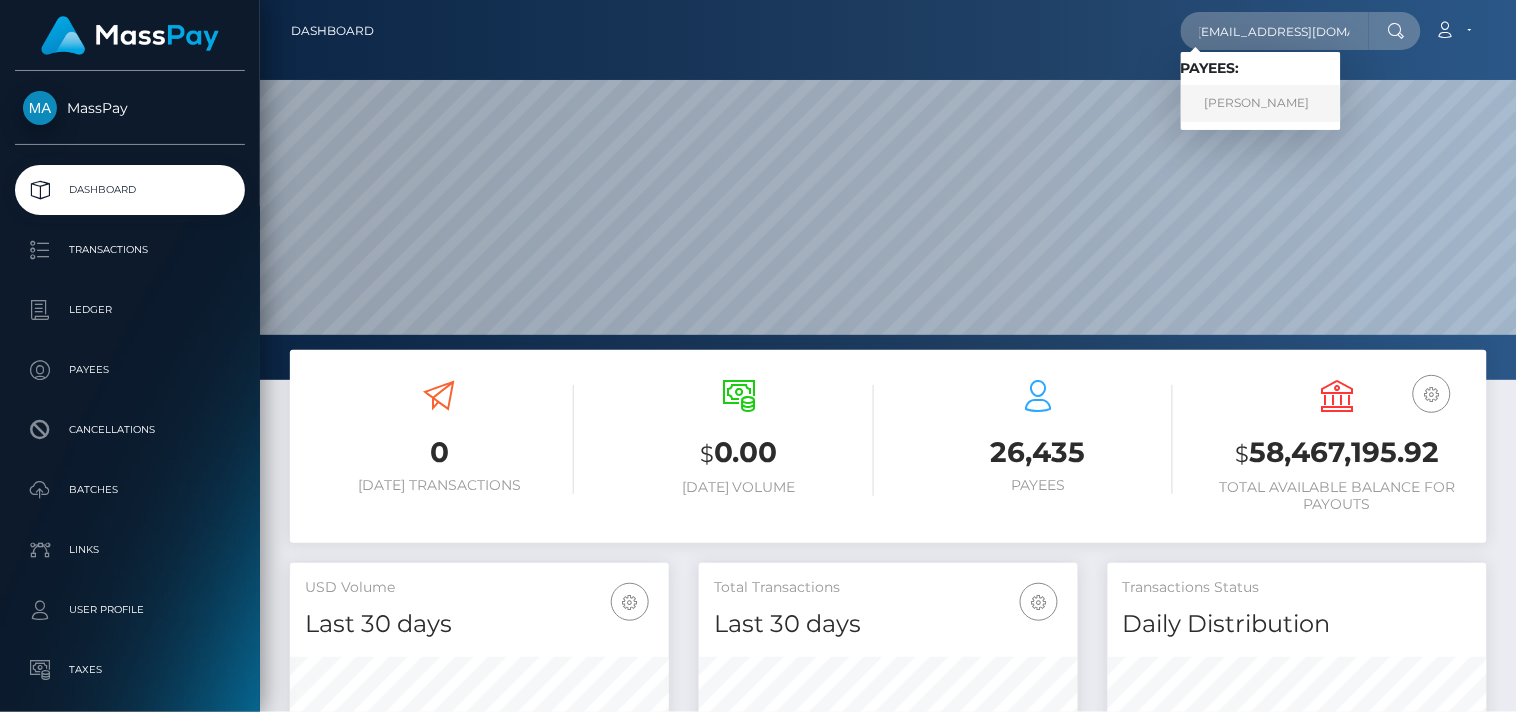 scroll, scrollTop: 0, scrollLeft: 0, axis: both 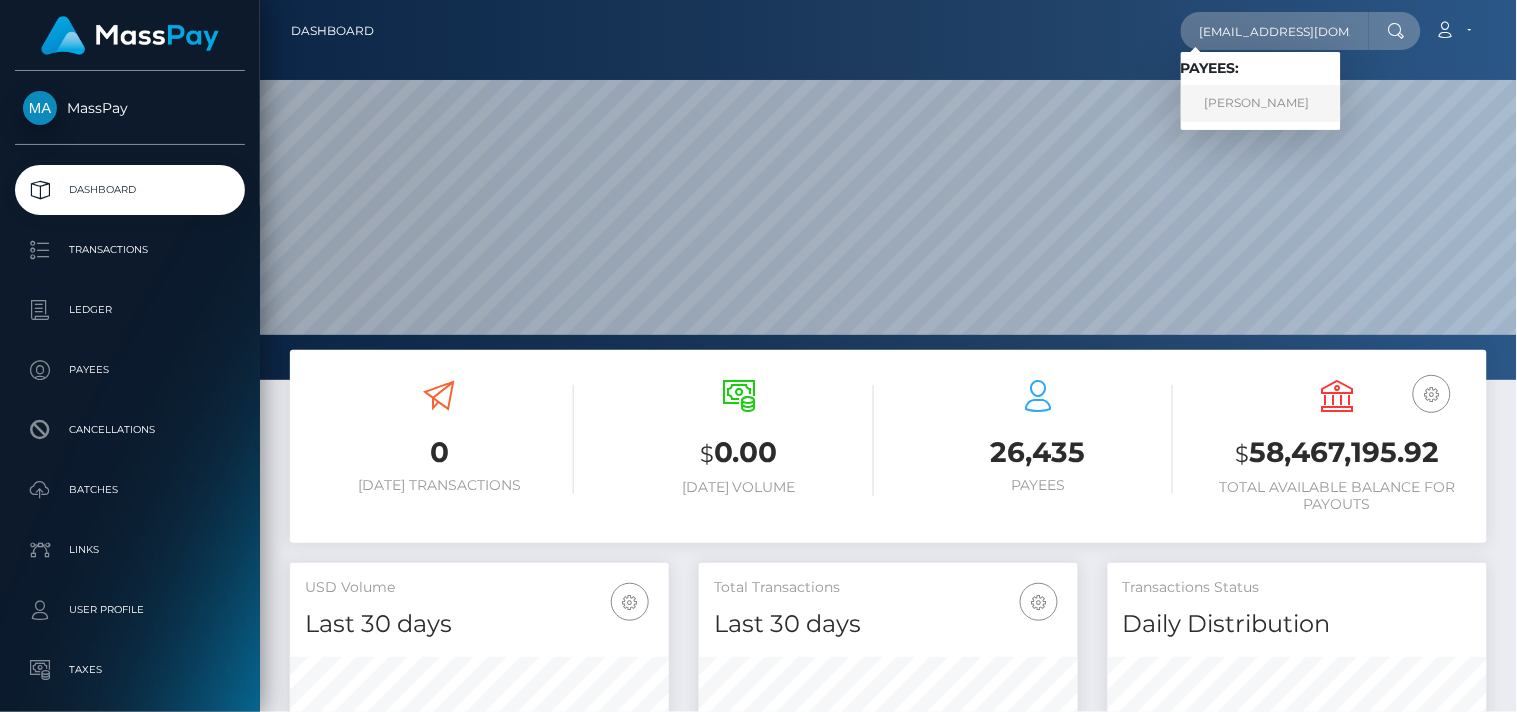 click on "Karen  May" at bounding box center (1261, 103) 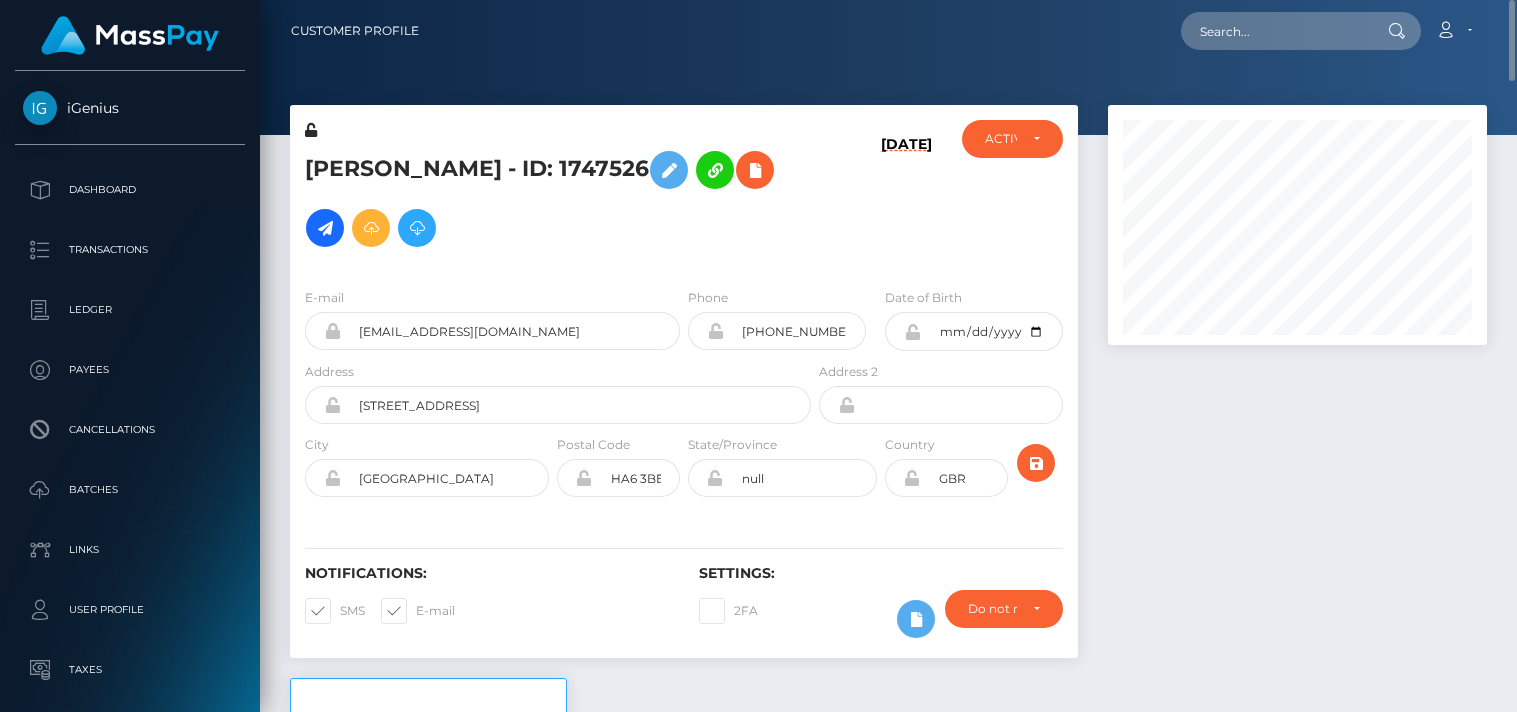 scroll, scrollTop: 0, scrollLeft: 0, axis: both 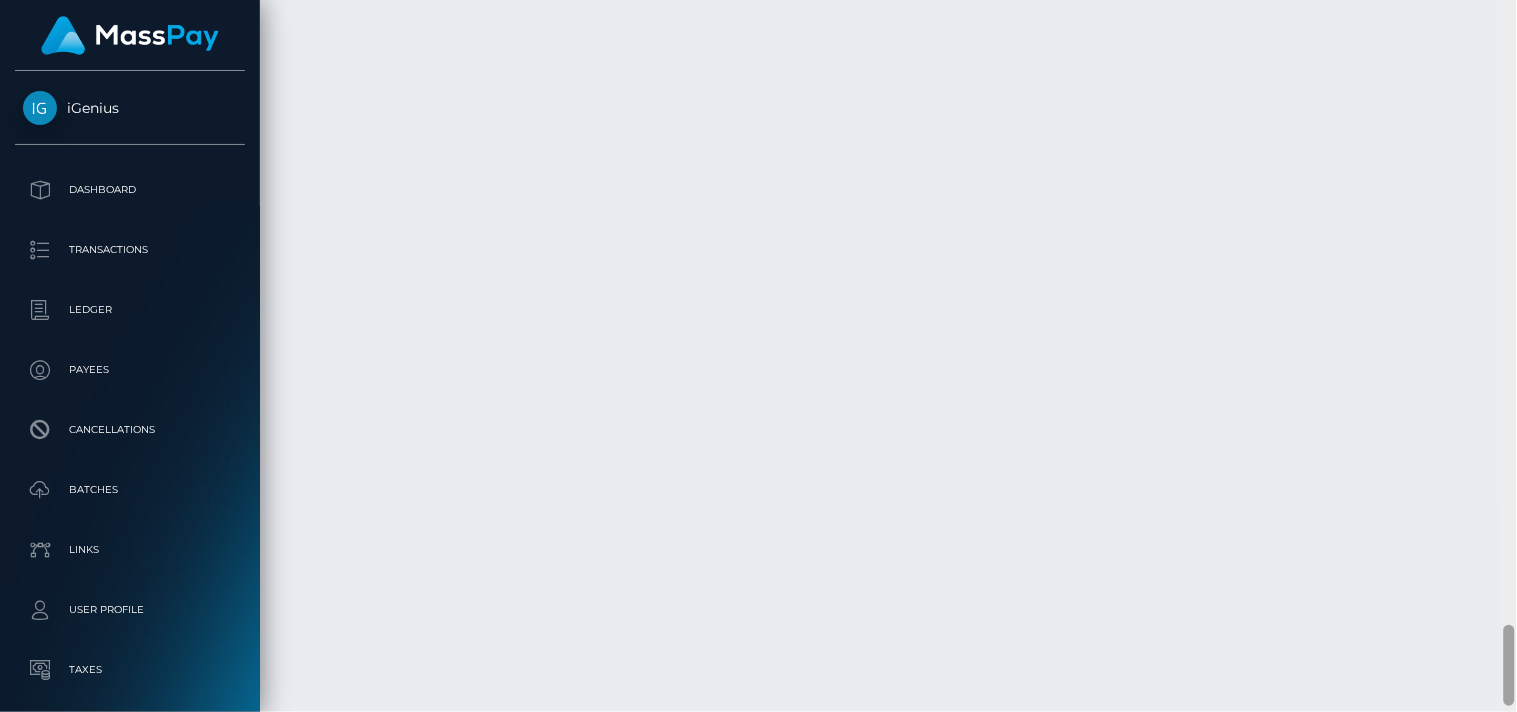 drag, startPoint x: 1508, startPoint y: 107, endPoint x: 1516, endPoint y: 678, distance: 571.056 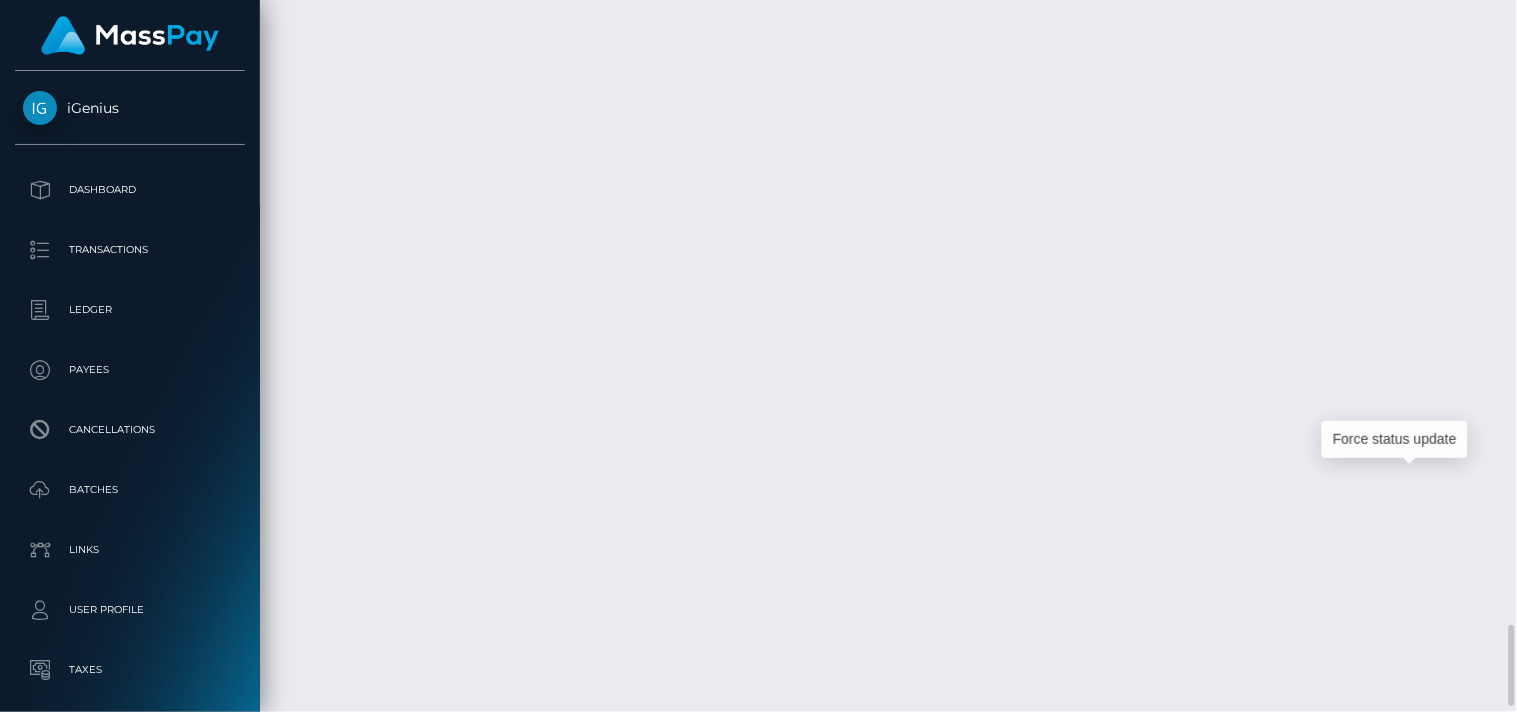 scroll, scrollTop: 240, scrollLeft: 380, axis: both 